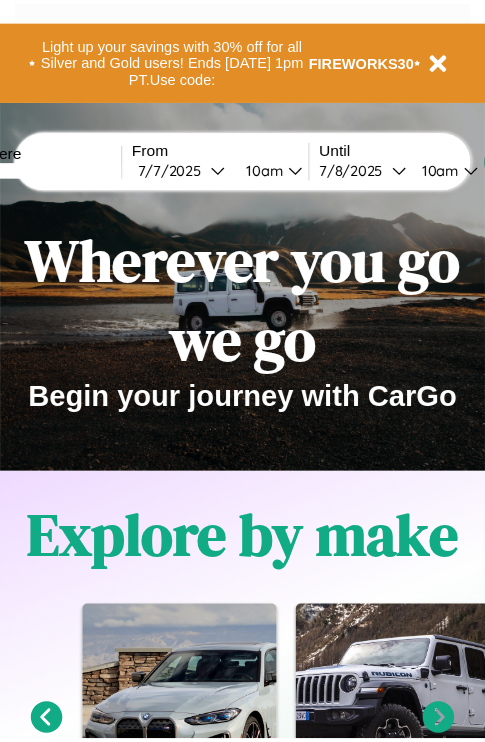 scroll, scrollTop: 0, scrollLeft: 0, axis: both 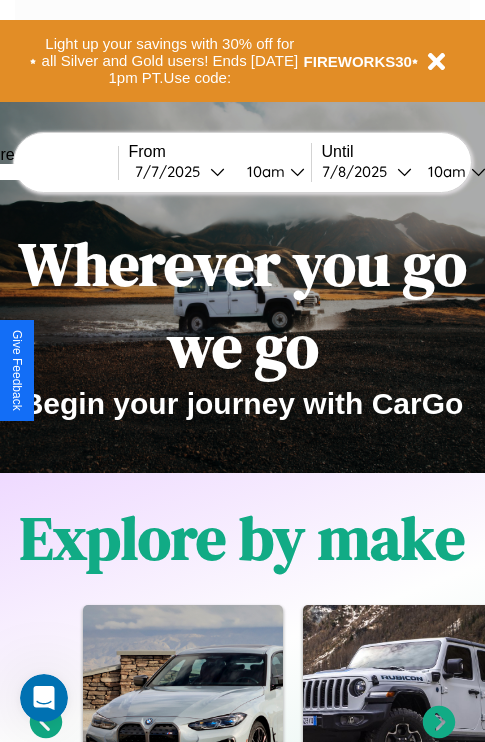 click at bounding box center (43, 172) 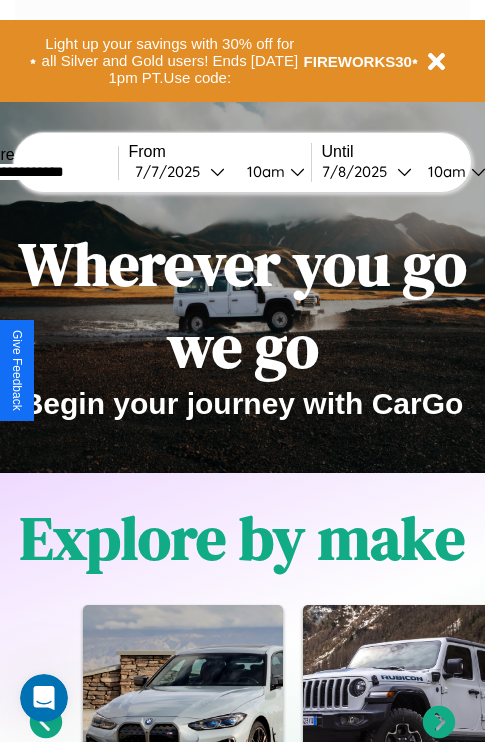 type on "**********" 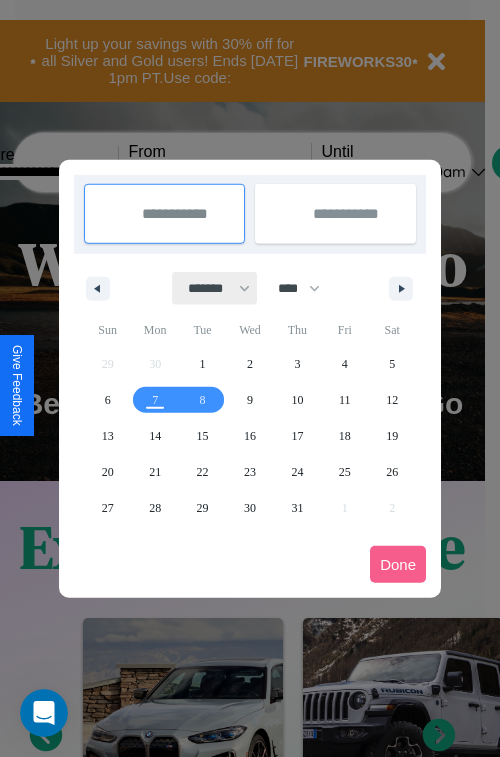 click on "******* ******** ***** ***** *** **** **** ****** ********* ******* ******** ********" at bounding box center [215, 288] 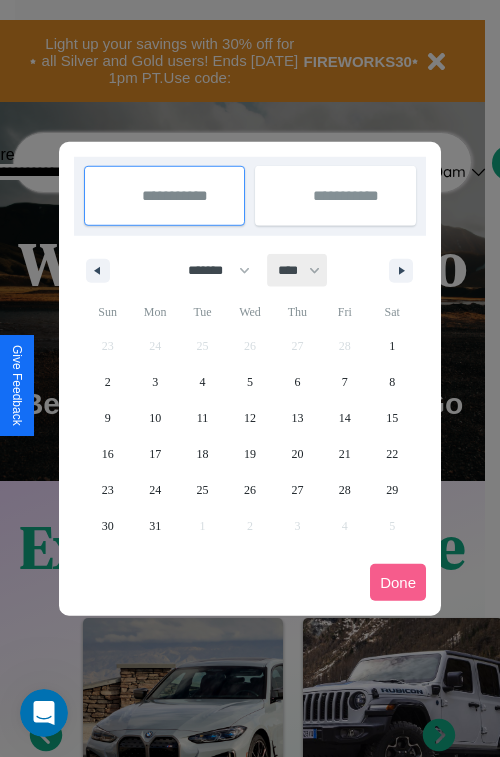 click on "**** **** **** **** **** **** **** **** **** **** **** **** **** **** **** **** **** **** **** **** **** **** **** **** **** **** **** **** **** **** **** **** **** **** **** **** **** **** **** **** **** **** **** **** **** **** **** **** **** **** **** **** **** **** **** **** **** **** **** **** **** **** **** **** **** **** **** **** **** **** **** **** **** **** **** **** **** **** **** **** **** **** **** **** **** **** **** **** **** **** **** **** **** **** **** **** **** **** **** **** **** **** **** **** **** **** **** **** **** **** **** **** **** **** **** **** **** **** **** **** ****" at bounding box center [298, 270] 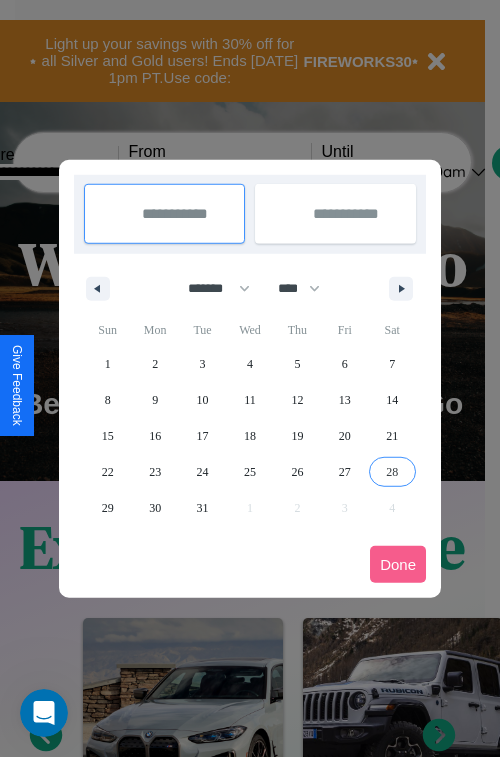 click on "28" at bounding box center [392, 472] 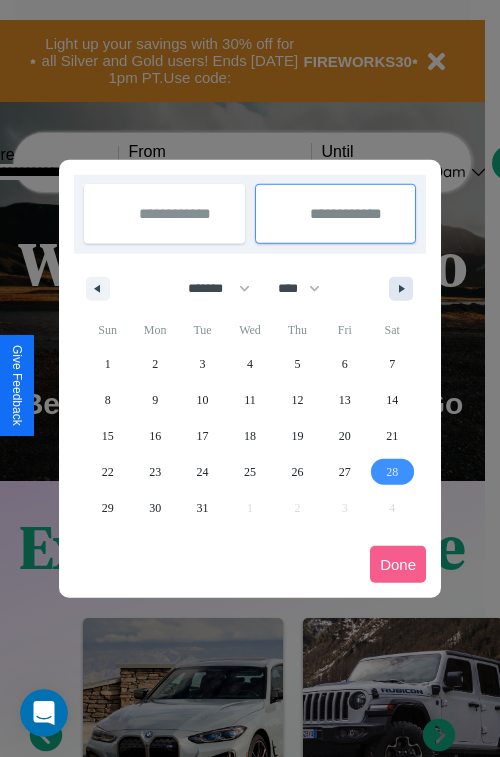 click at bounding box center (405, 289) 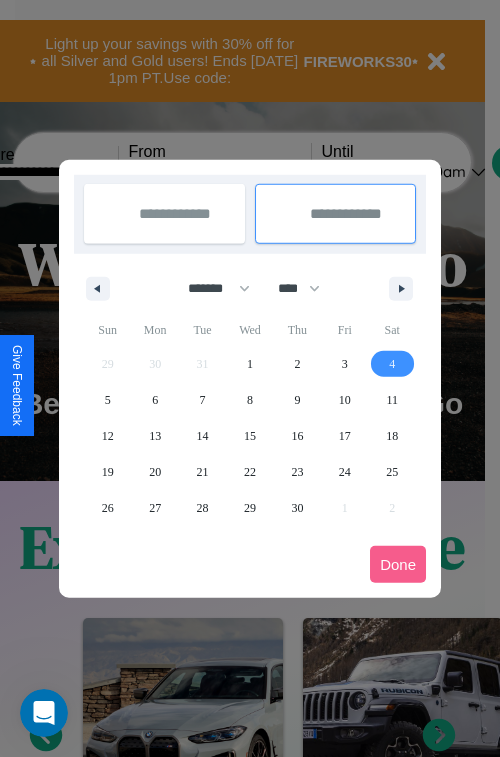 click on "4" at bounding box center (392, 364) 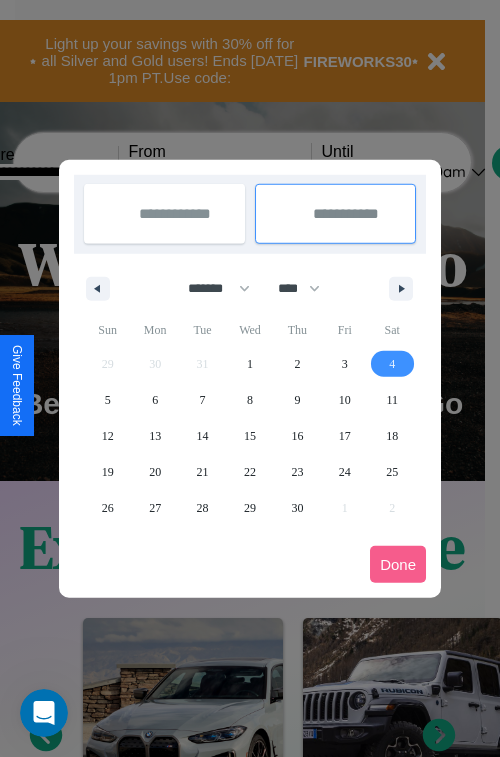select on "*" 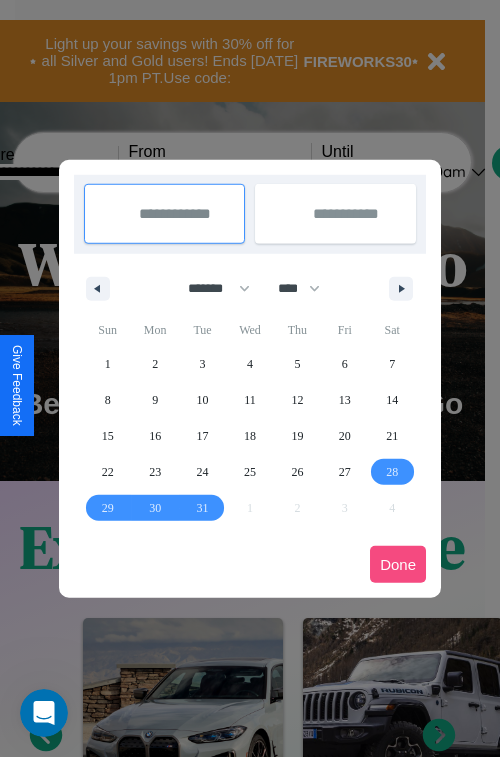 click on "Done" at bounding box center [398, 564] 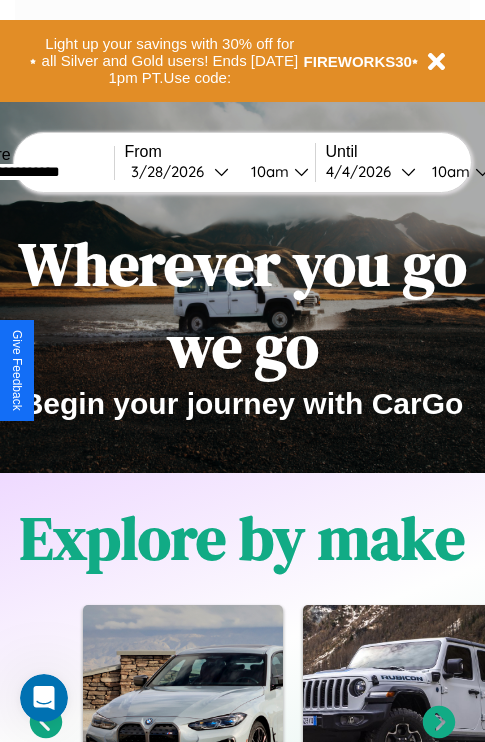 scroll, scrollTop: 0, scrollLeft: 72, axis: horizontal 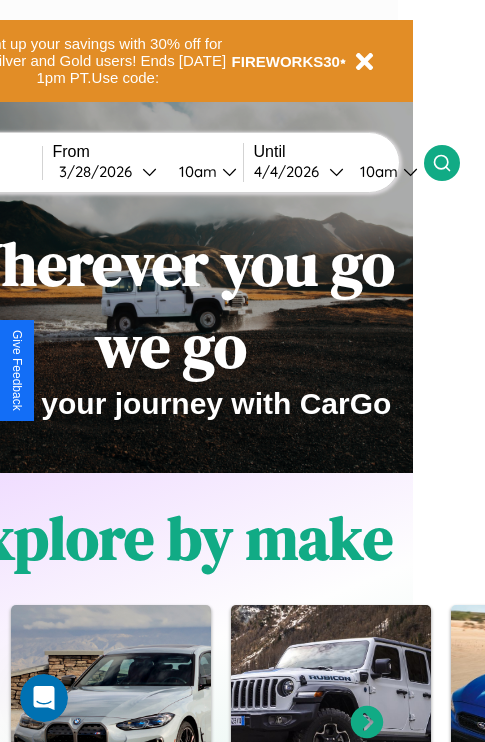 click 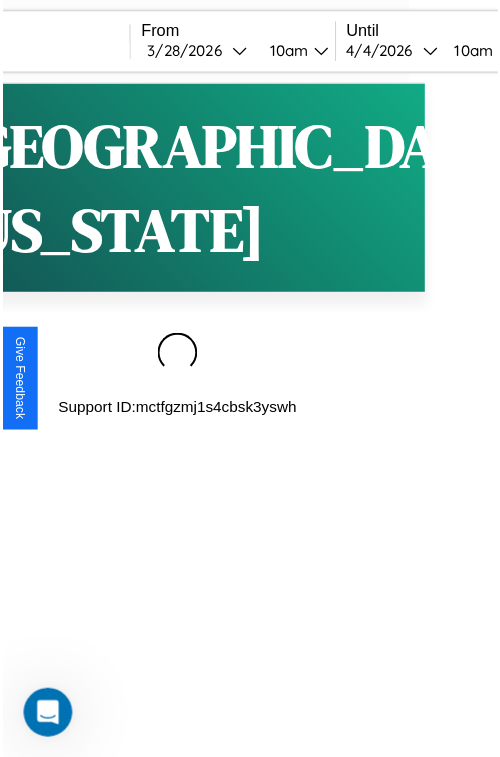 scroll, scrollTop: 0, scrollLeft: 0, axis: both 